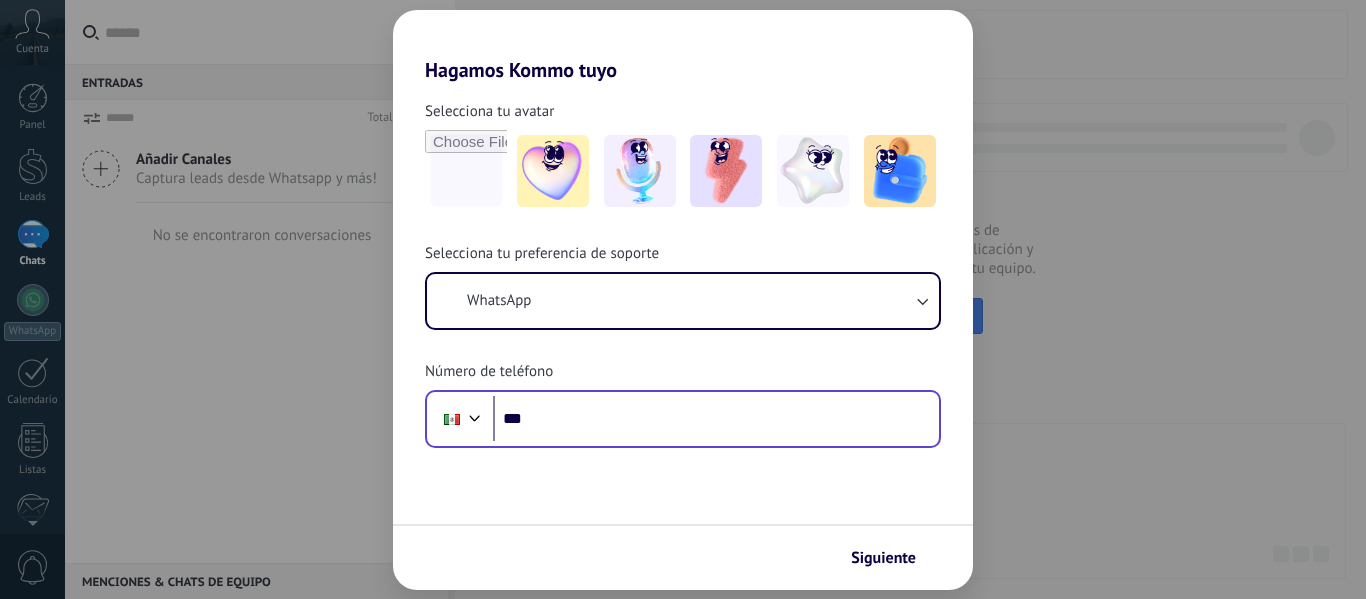 scroll, scrollTop: 0, scrollLeft: 0, axis: both 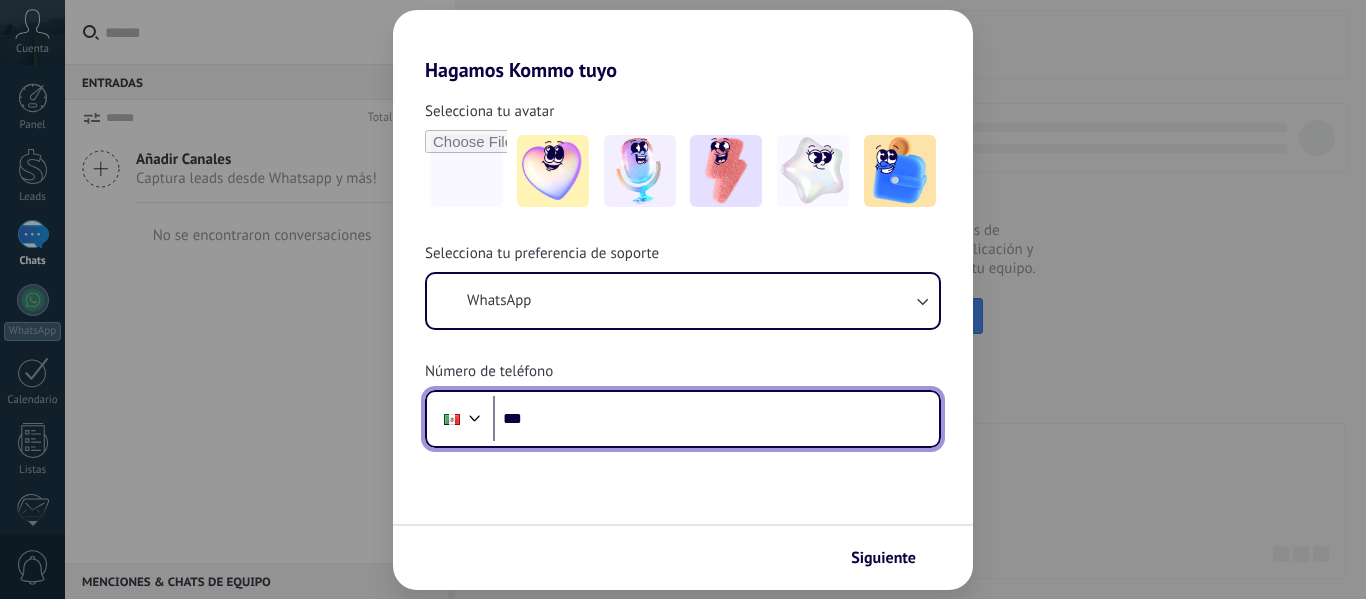 click on "***" at bounding box center [716, 419] 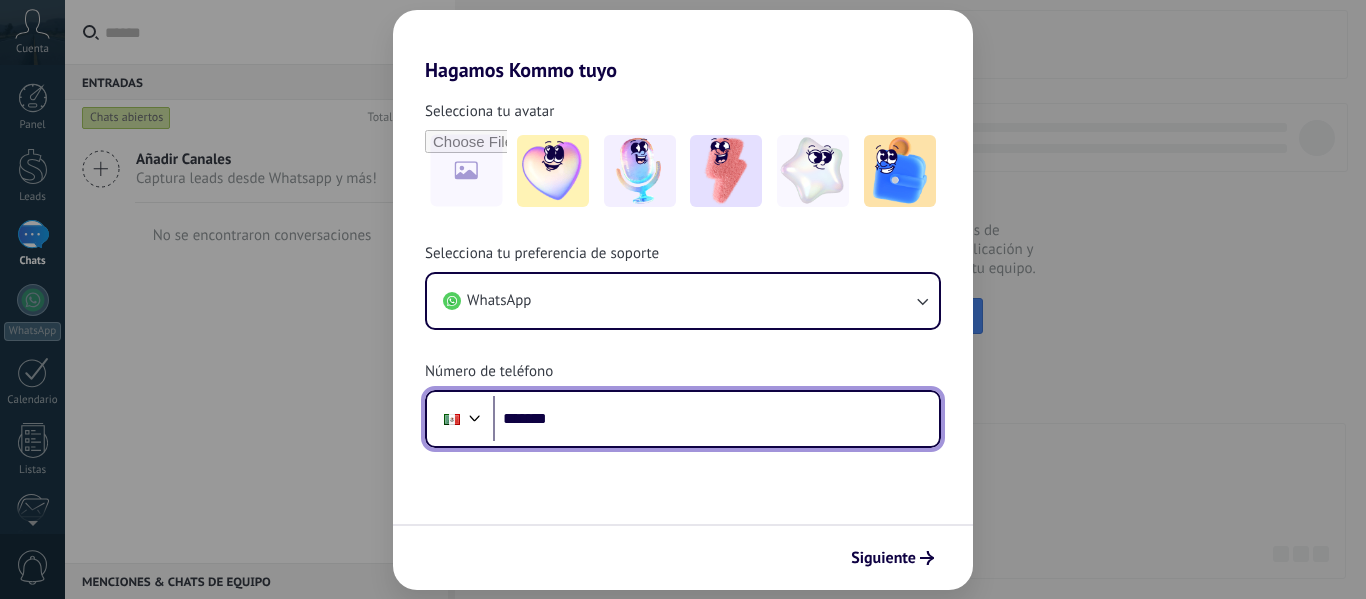scroll, scrollTop: 0, scrollLeft: 0, axis: both 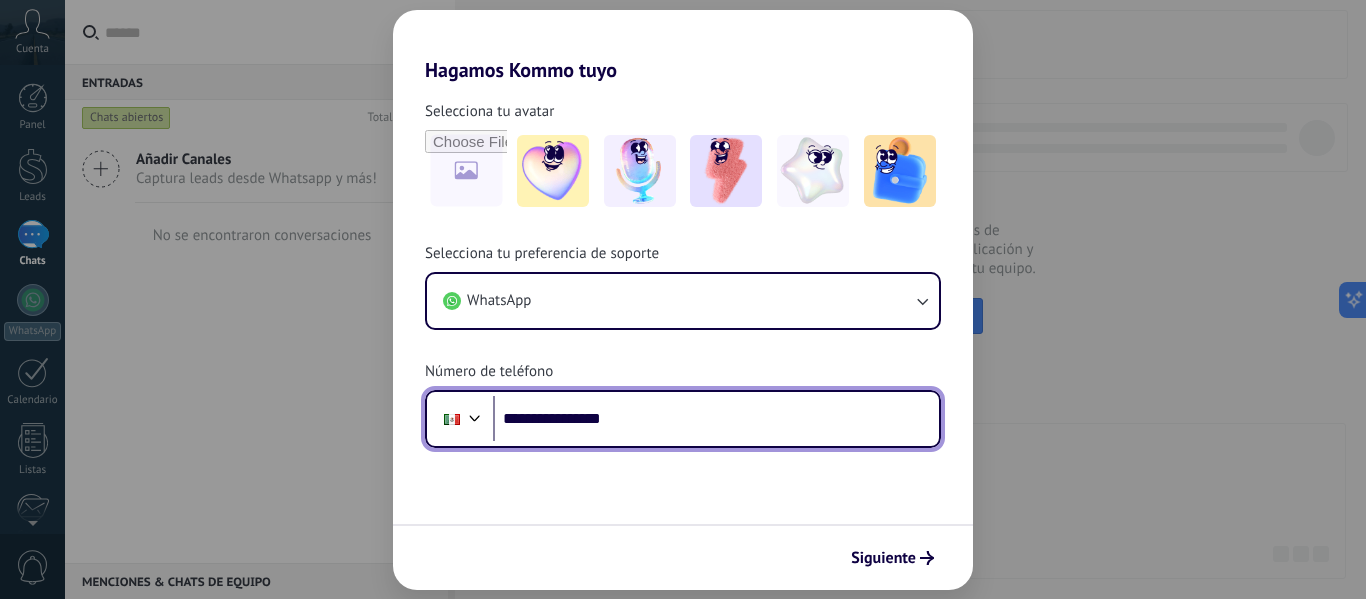 type on "**********" 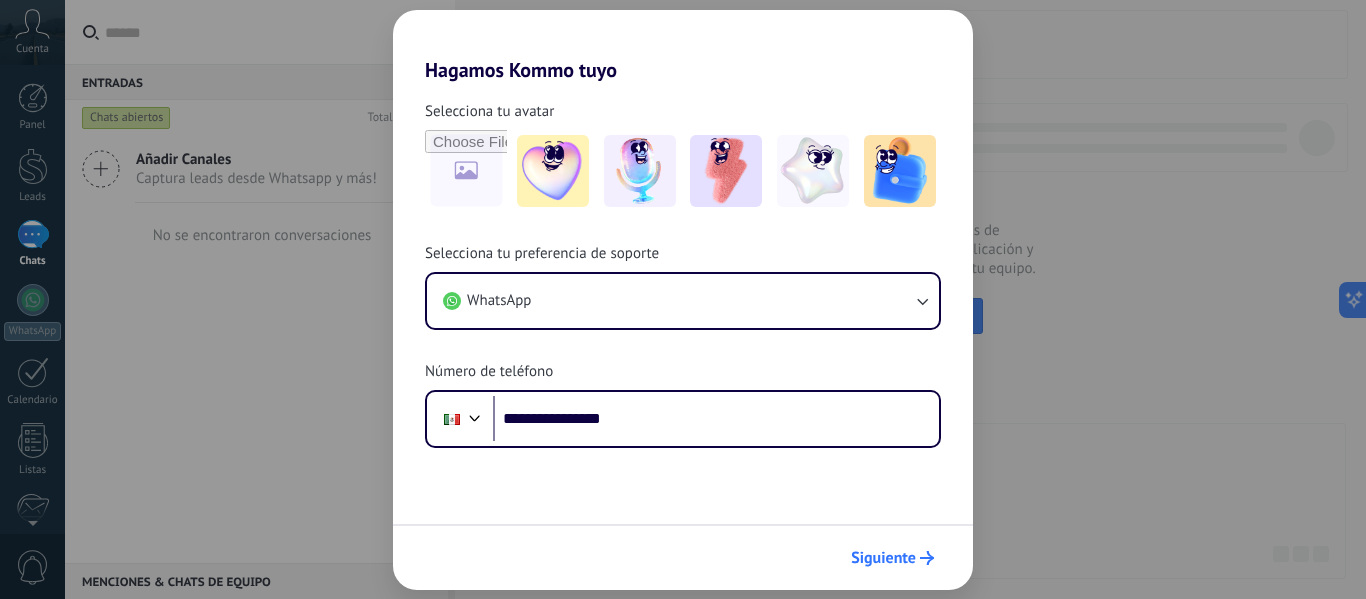 click on "Siguiente" at bounding box center (883, 558) 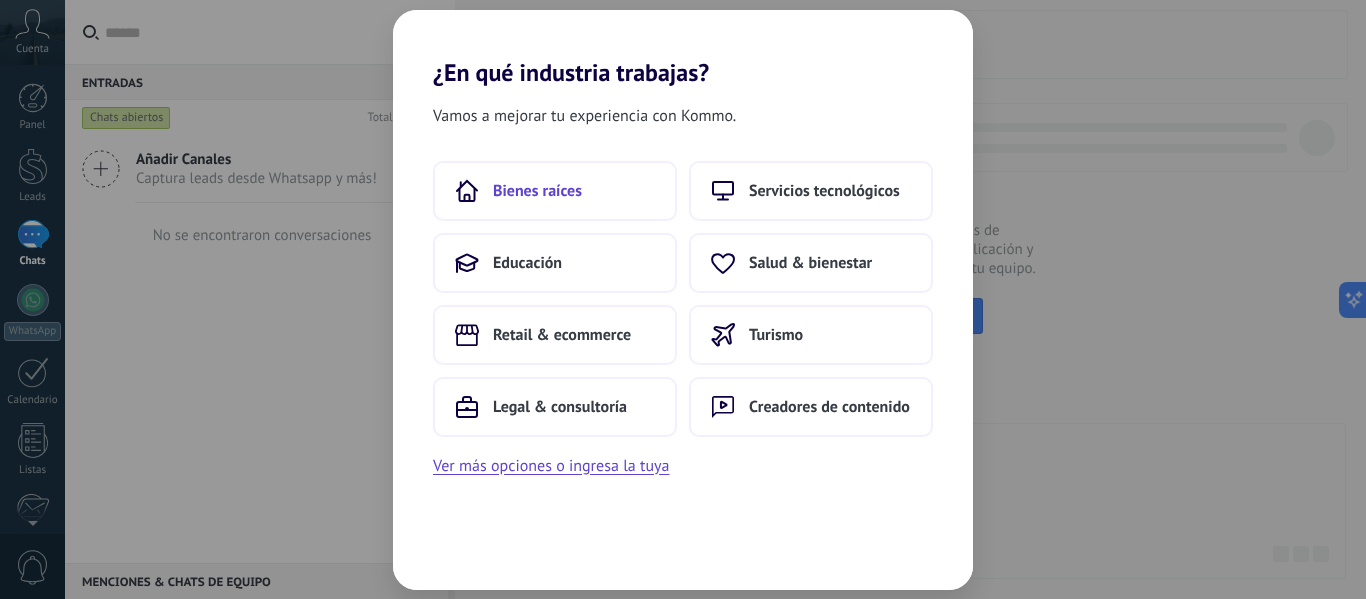 click on "Bienes raíces" at bounding box center (537, 191) 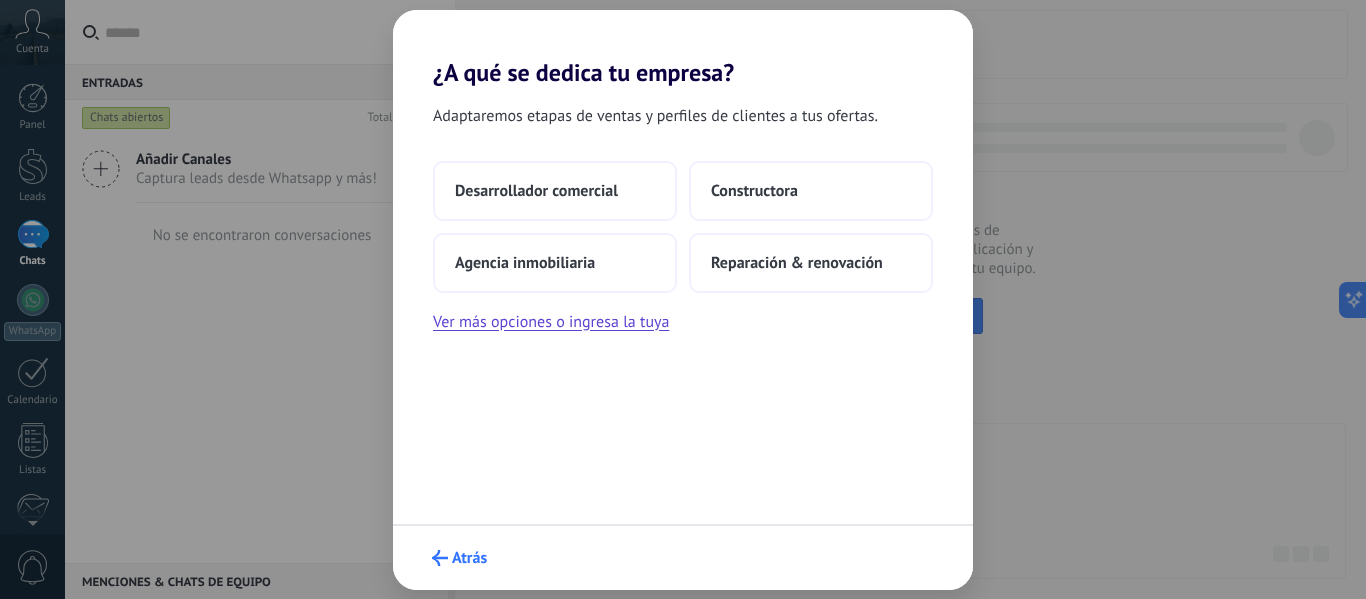 click on "Atrás" at bounding box center (469, 558) 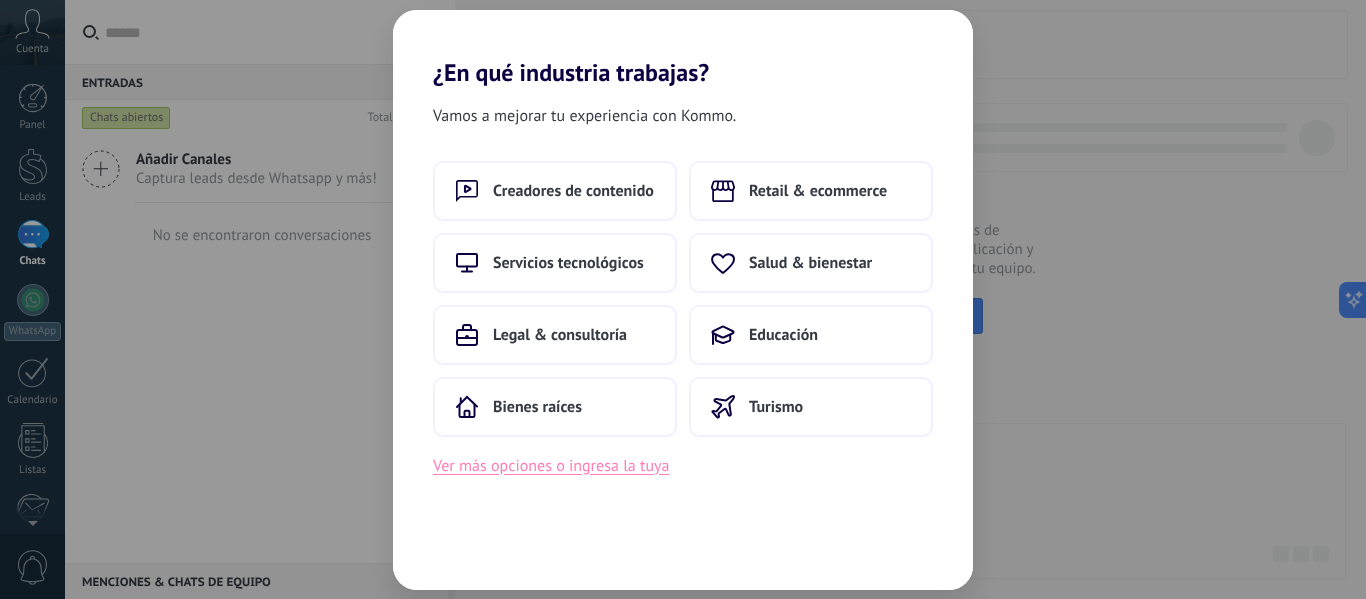click on "Ver más opciones o ingresa la tuya" at bounding box center [551, 466] 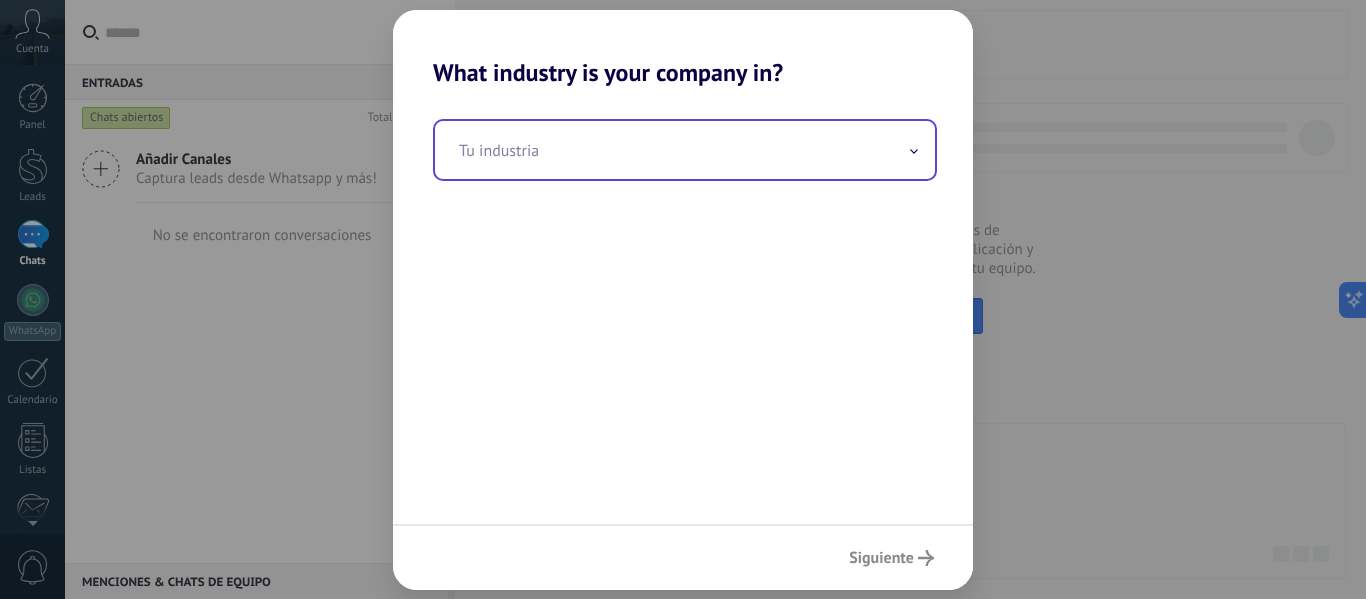 click at bounding box center [914, 149] 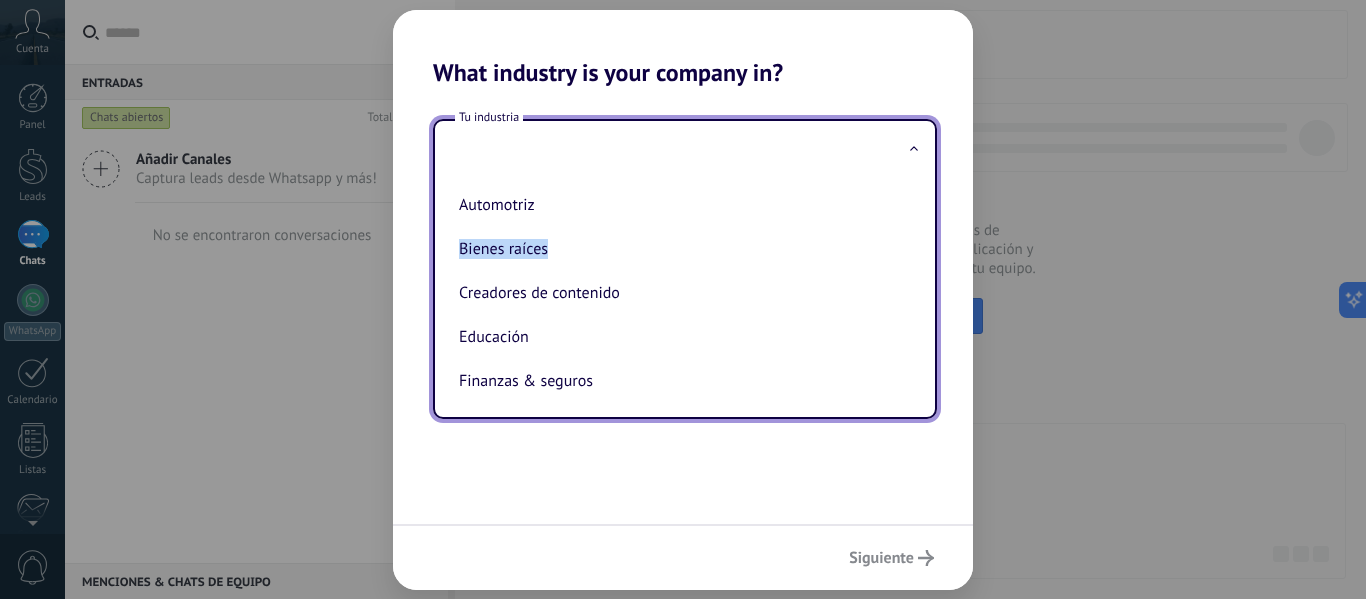 drag, startPoint x: 919, startPoint y: 210, endPoint x: 915, endPoint y: 245, distance: 35.22783 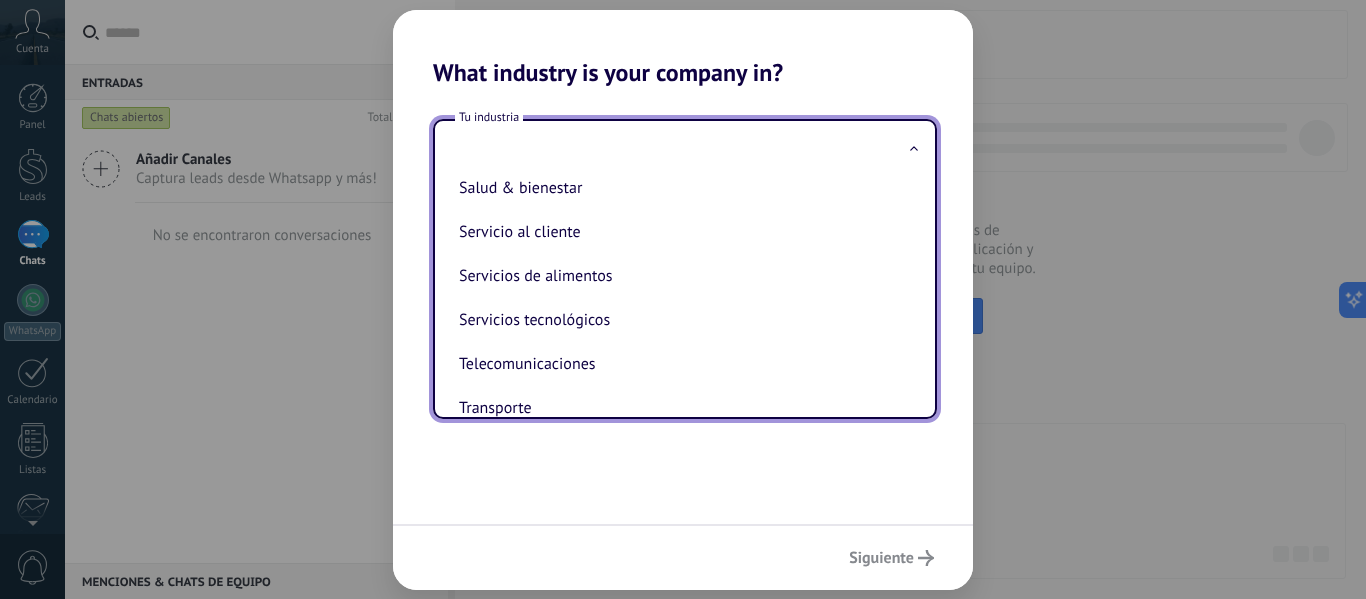 scroll, scrollTop: 461, scrollLeft: 0, axis: vertical 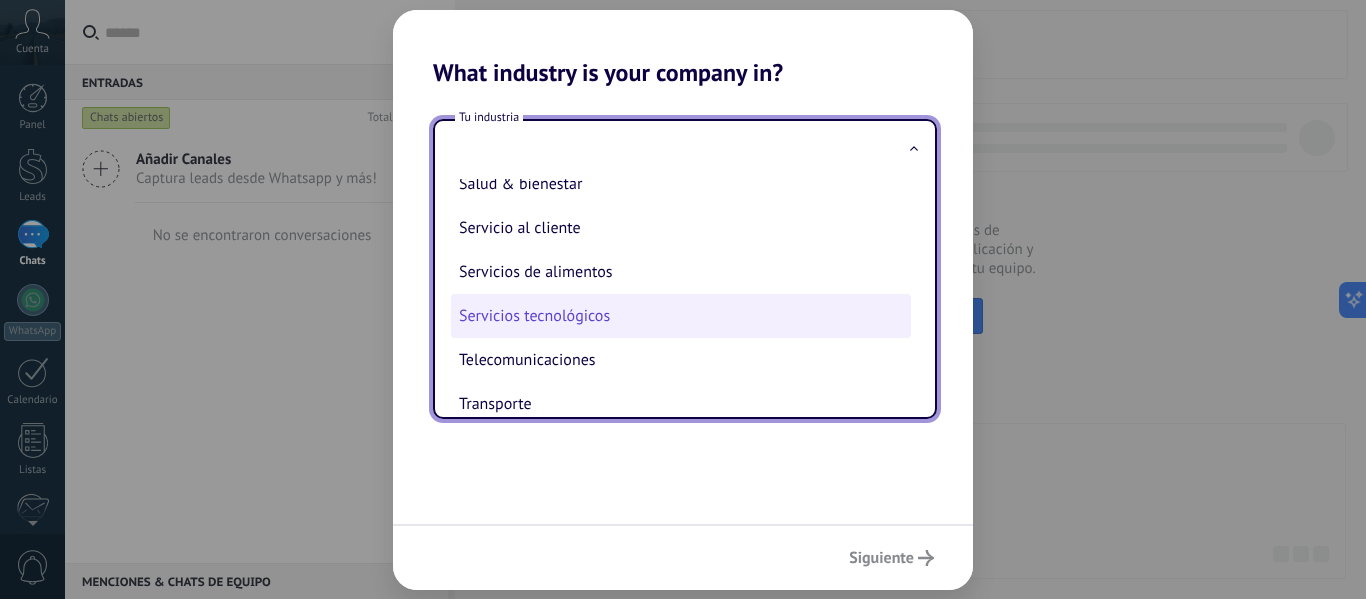 click on "Servicios tecnológicos" at bounding box center (681, 316) 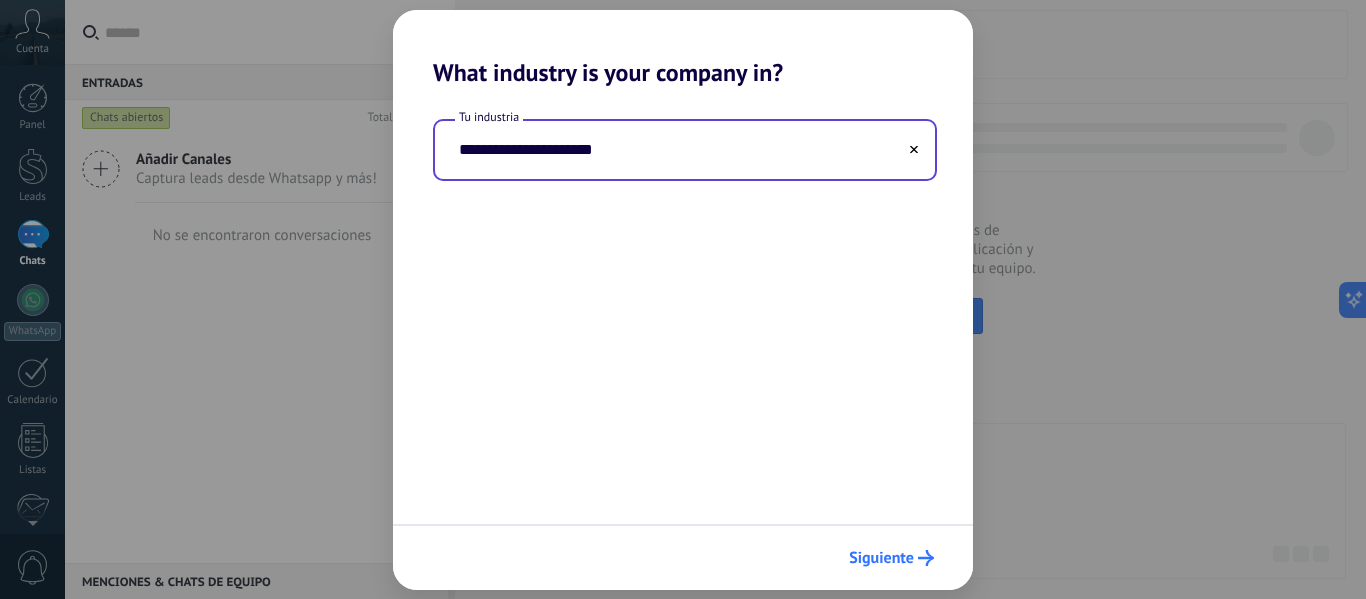 click on "Siguiente" at bounding box center (881, 558) 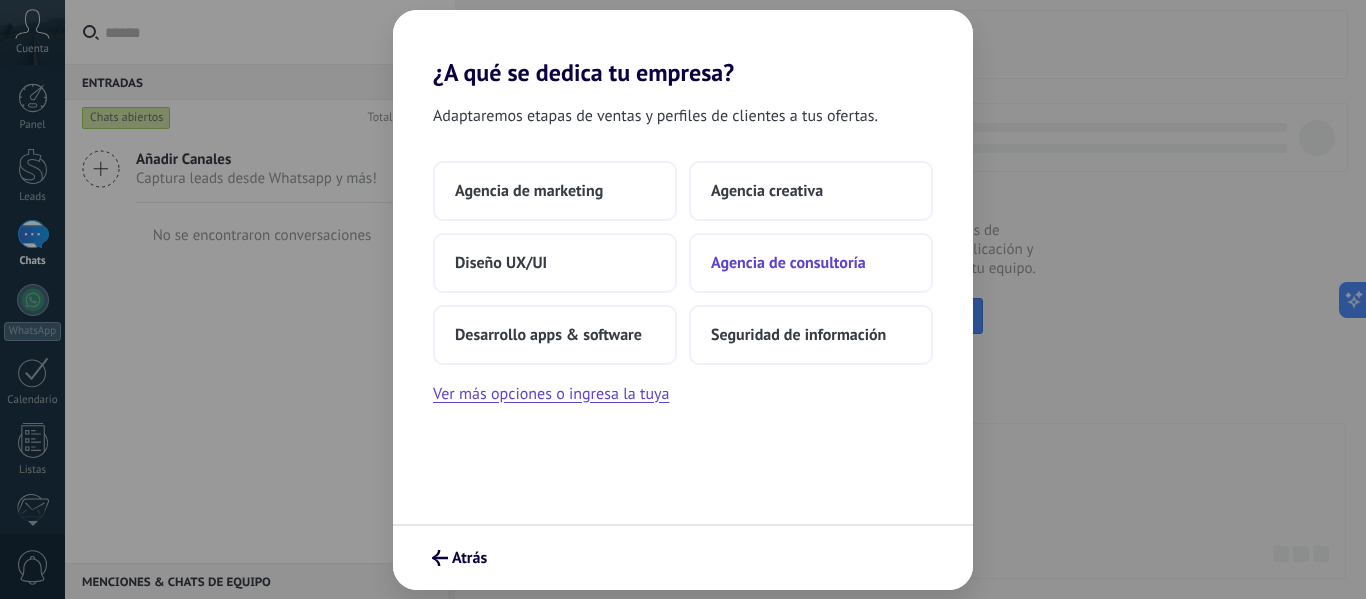 click on "Agencia de consultoría" at bounding box center [788, 263] 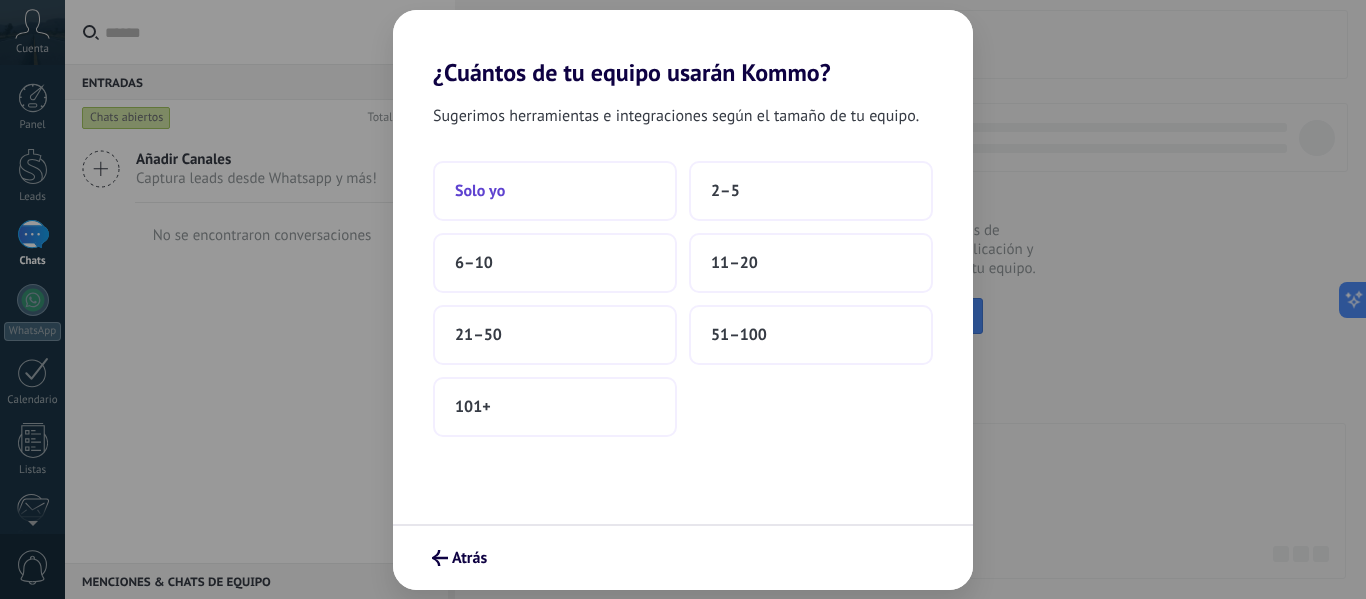 click on "Solo yo" at bounding box center [555, 191] 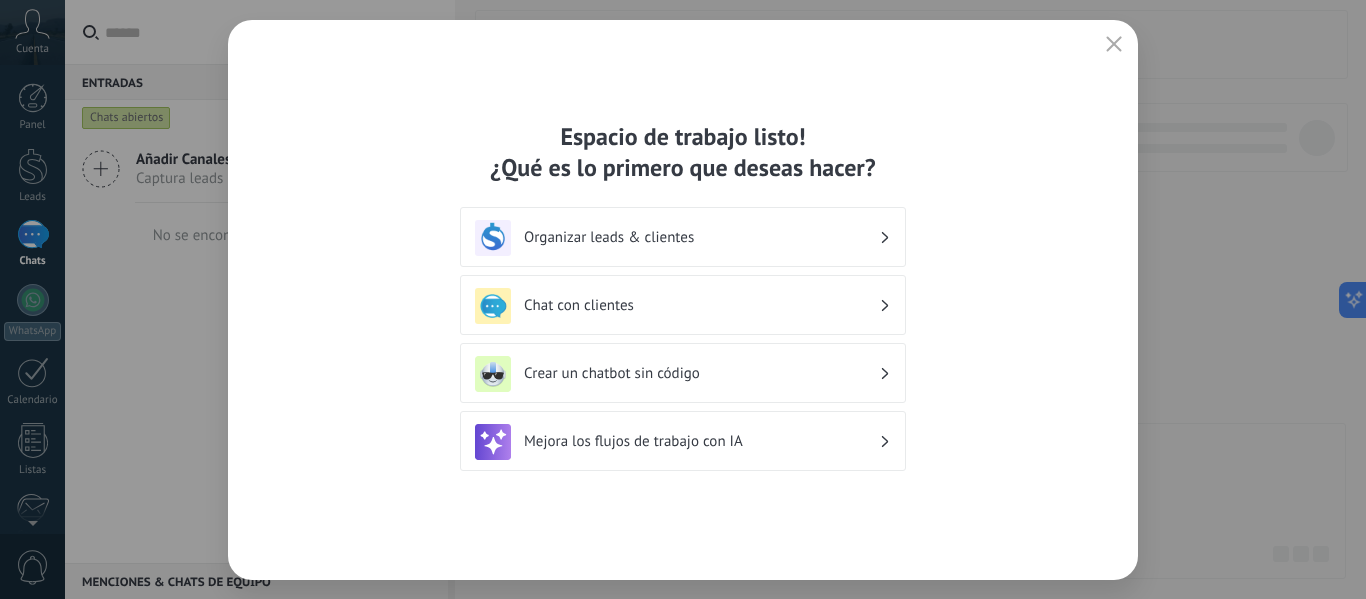 click on "Organizar leads & clientes" at bounding box center (683, 238) 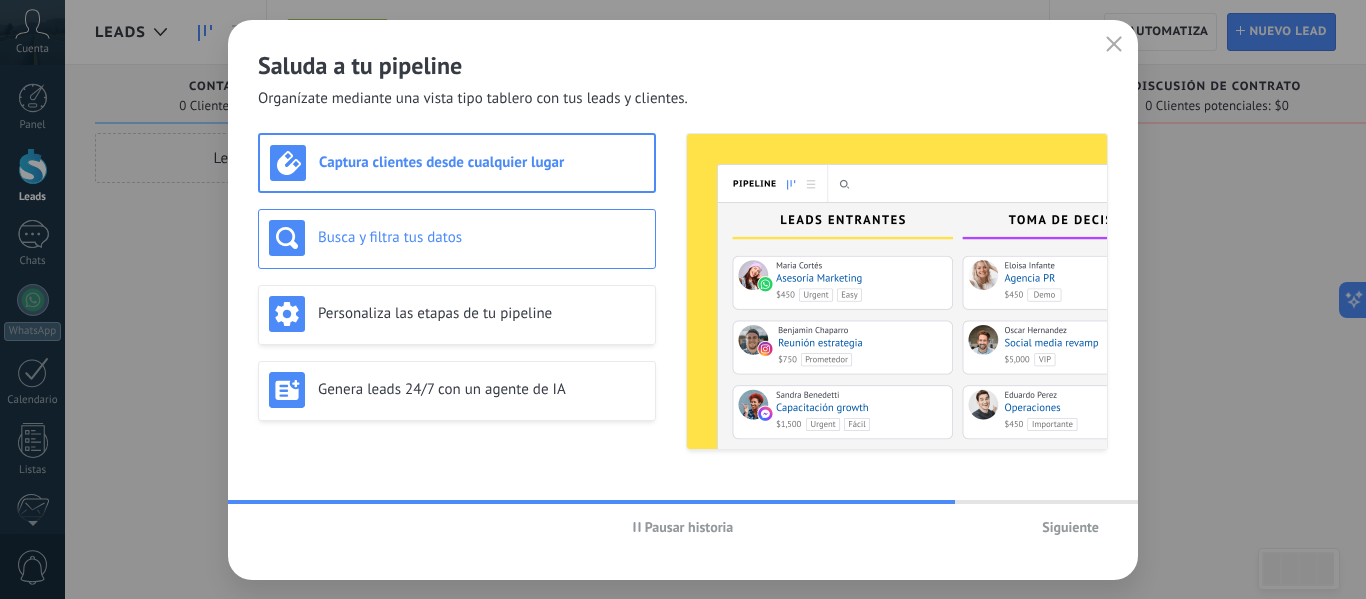 click on "Busca y filtra tus datos" at bounding box center [457, 238] 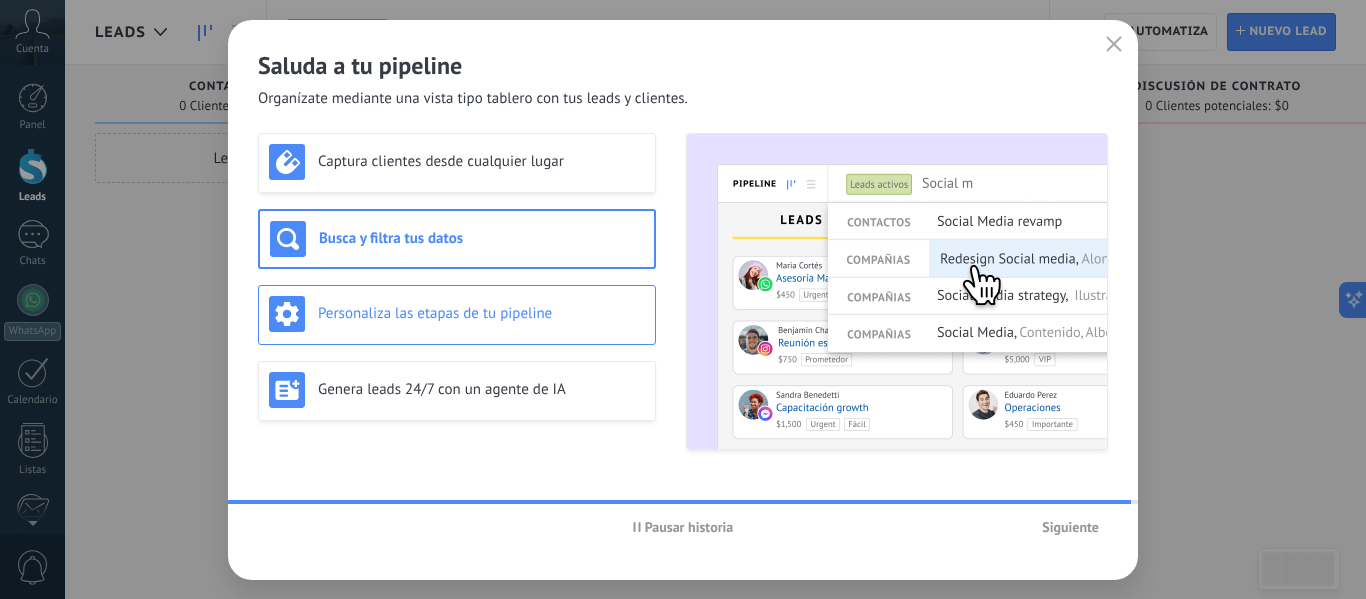 click on "Personaliza las etapas de tu pipeline" at bounding box center [481, 313] 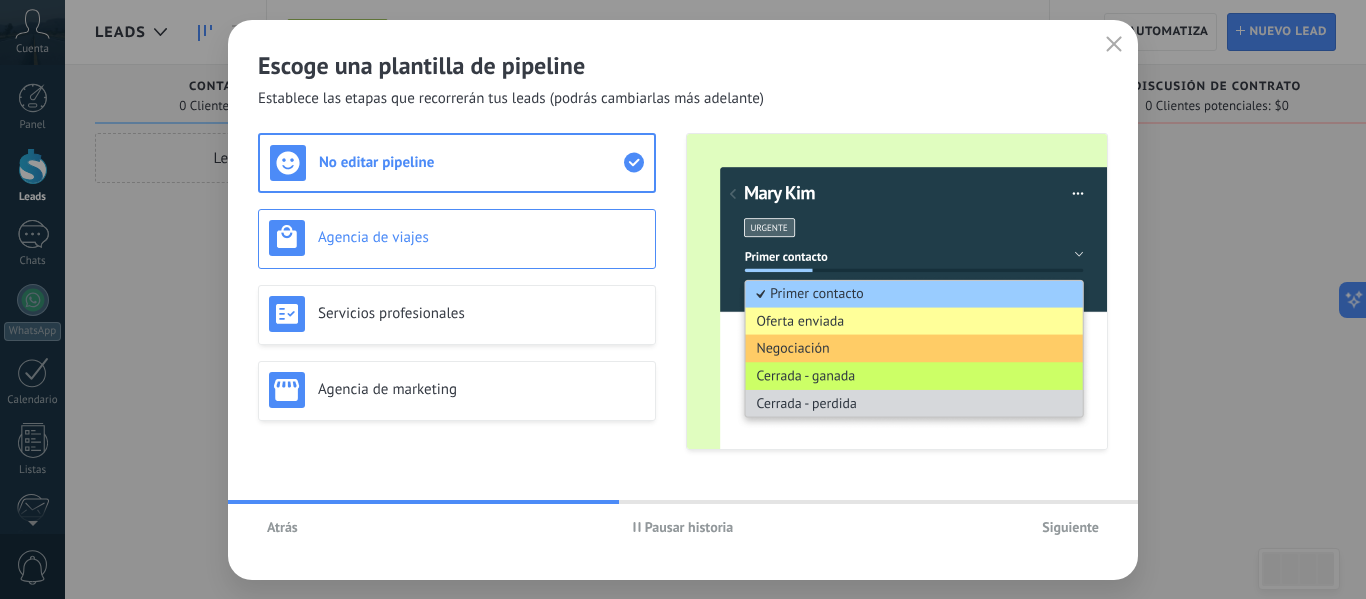click on "Agencia de viajes" at bounding box center [481, 237] 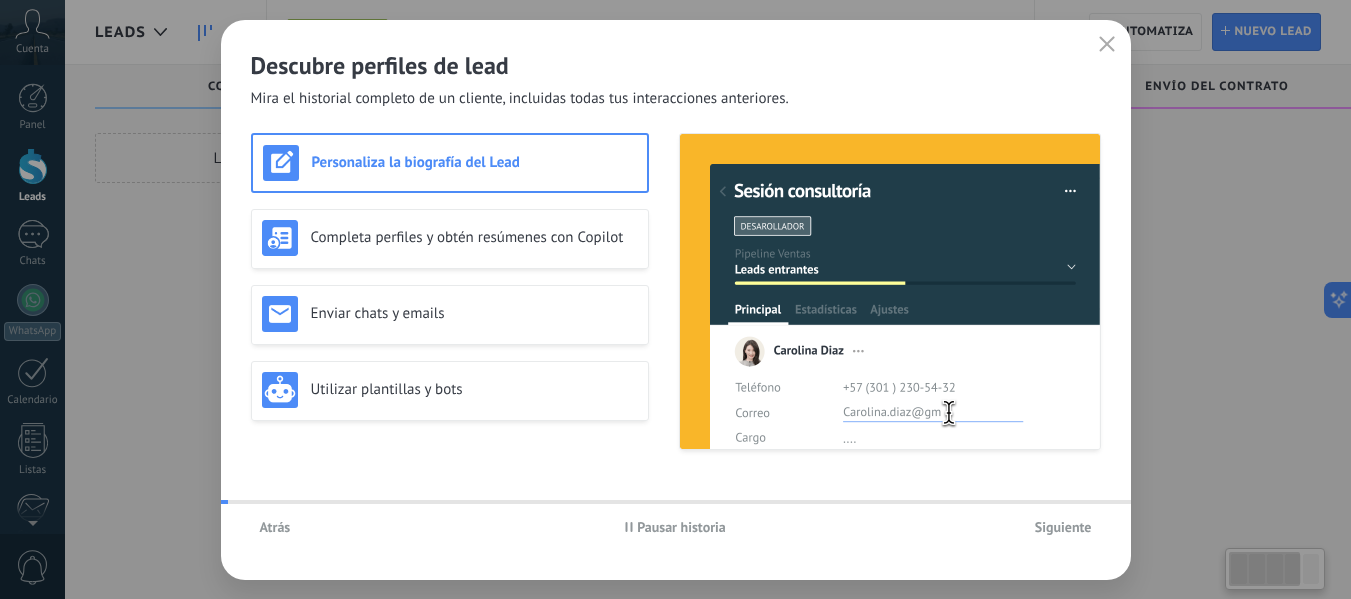 click on "Personaliza la biografía del Lead" at bounding box center [450, 163] 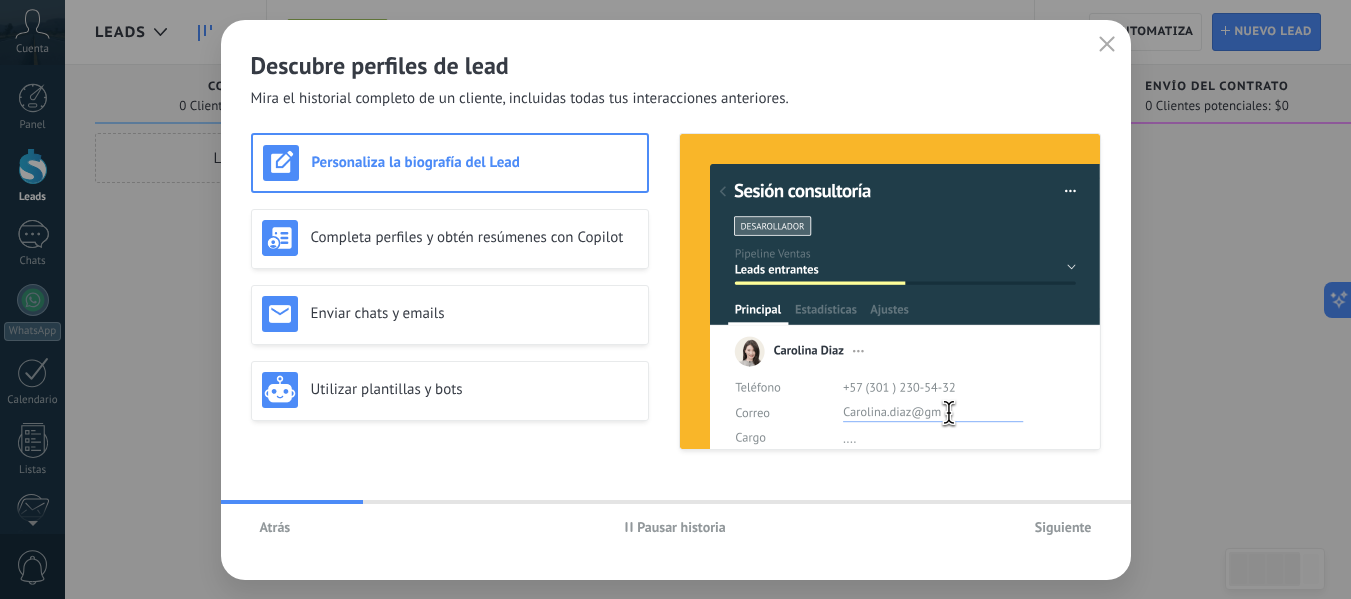 click on "Atrás" at bounding box center (275, 527) 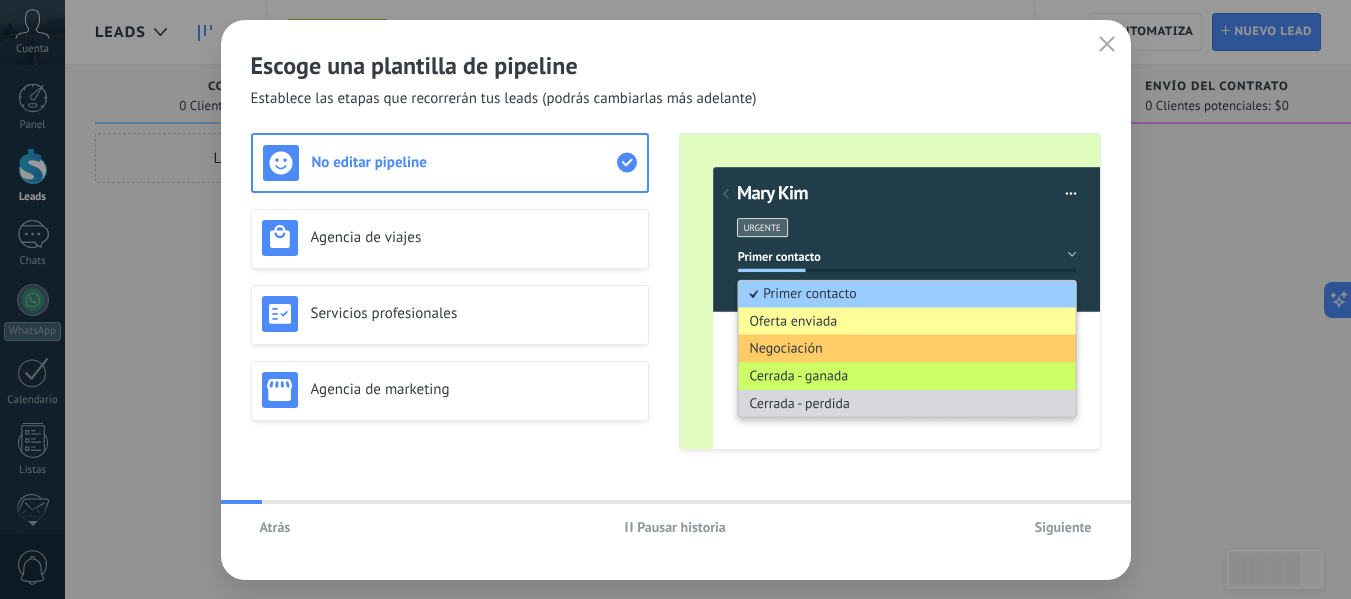 click on "No editar pipeline" at bounding box center (464, 162) 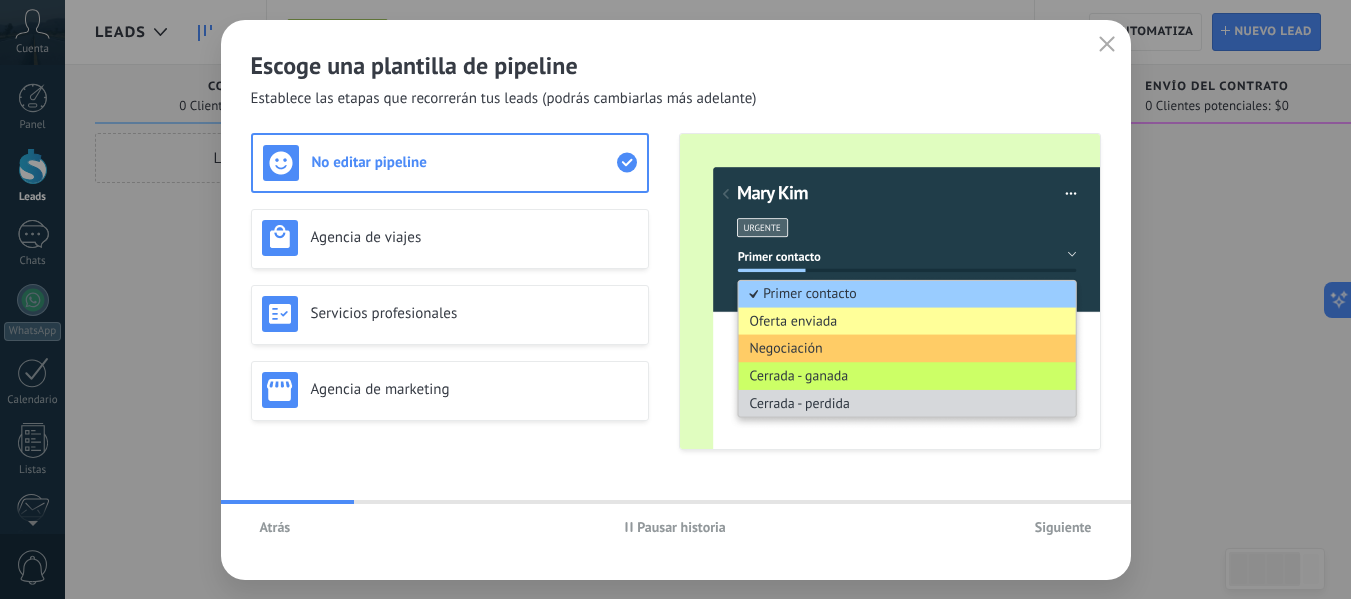 click on "Siguiente" at bounding box center (1063, 527) 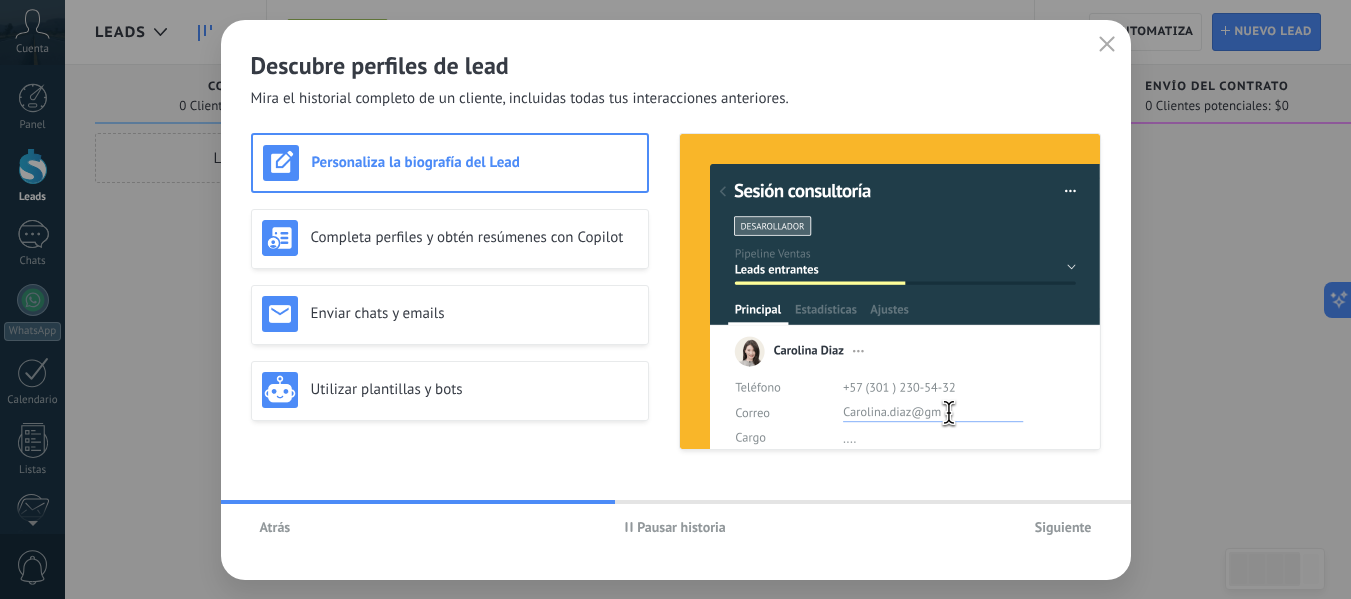 click on "Siguiente" at bounding box center (1063, 527) 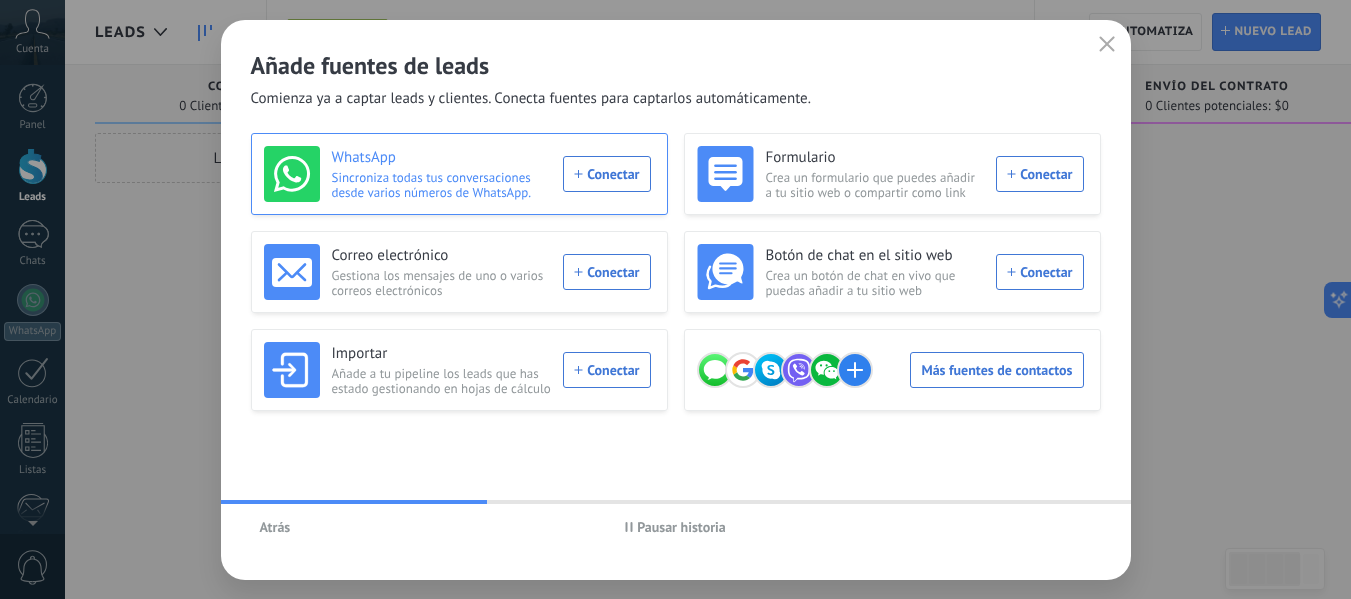 click on "WhatsApp Sincroniza todas tus conversaciones desde varios números de WhatsApp. Conectar" at bounding box center [457, 174] 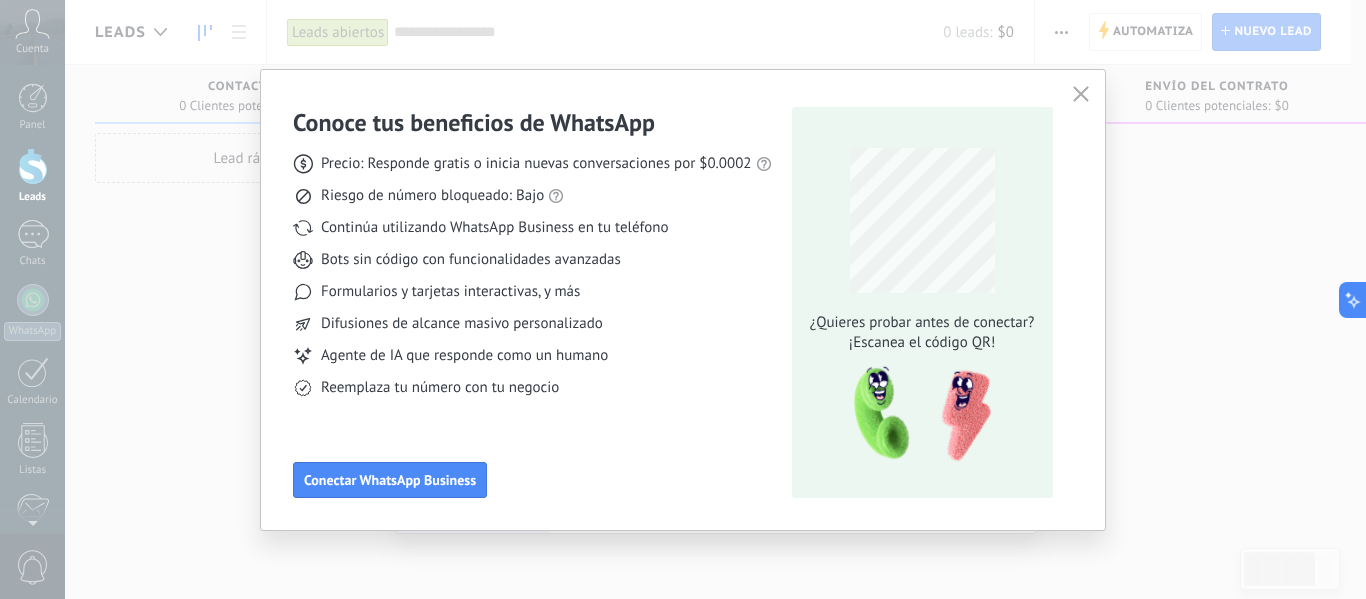 click 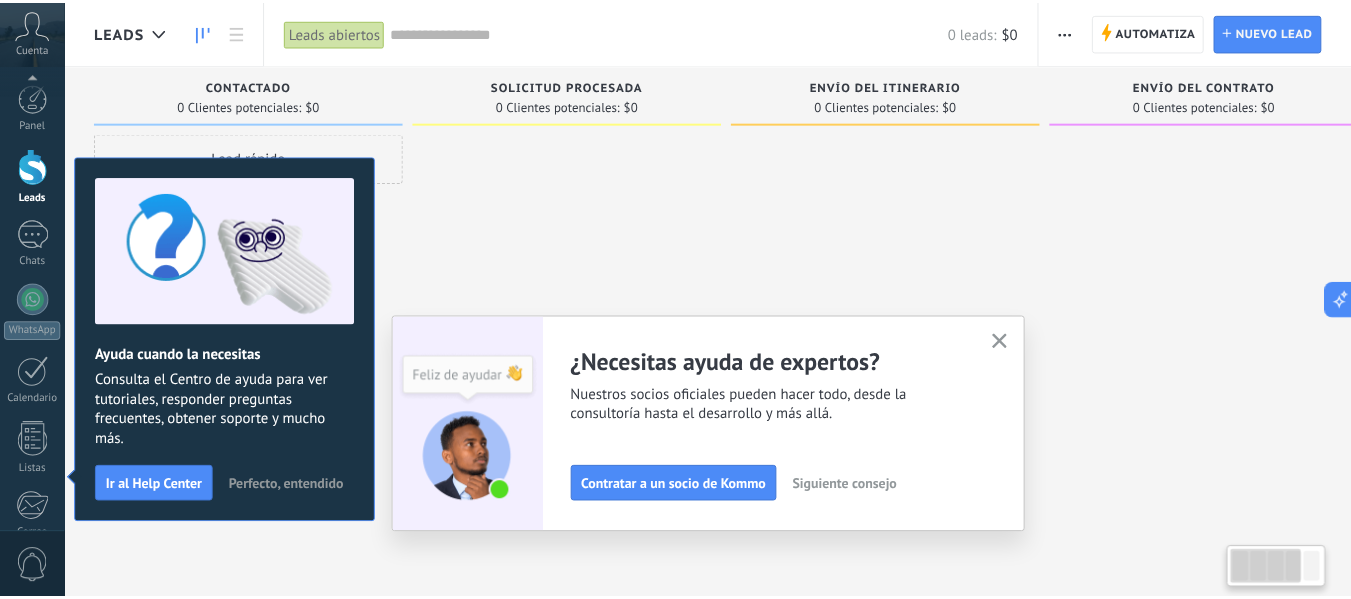 scroll, scrollTop: 233, scrollLeft: 0, axis: vertical 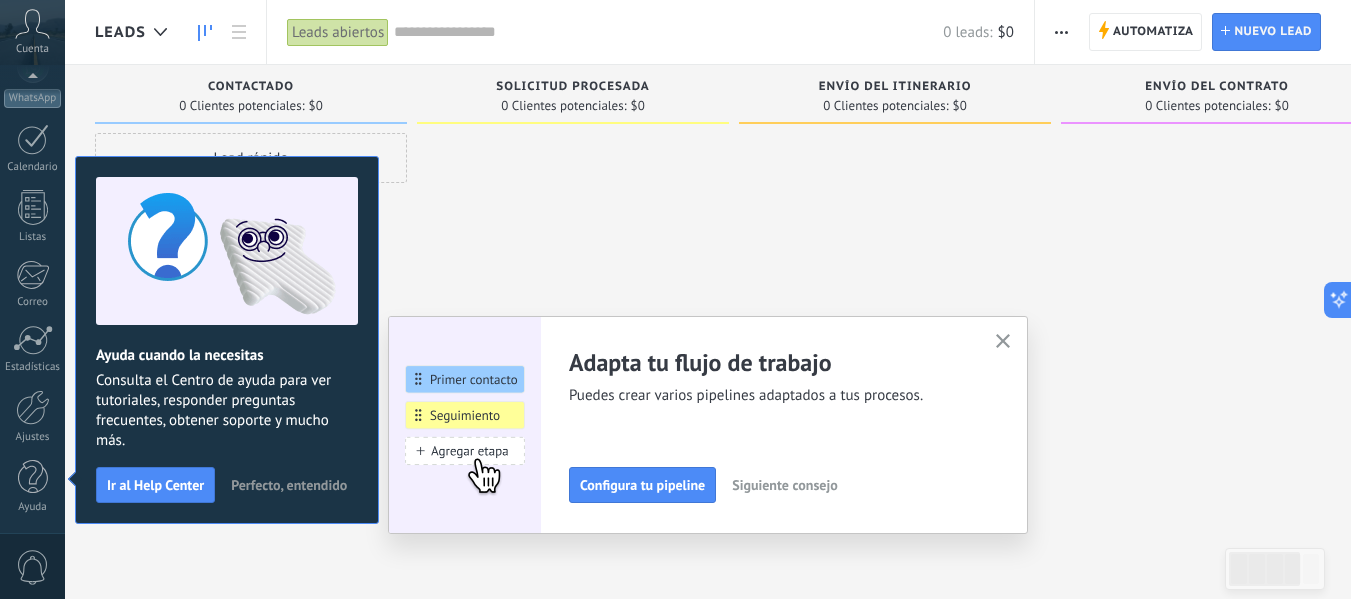 click 